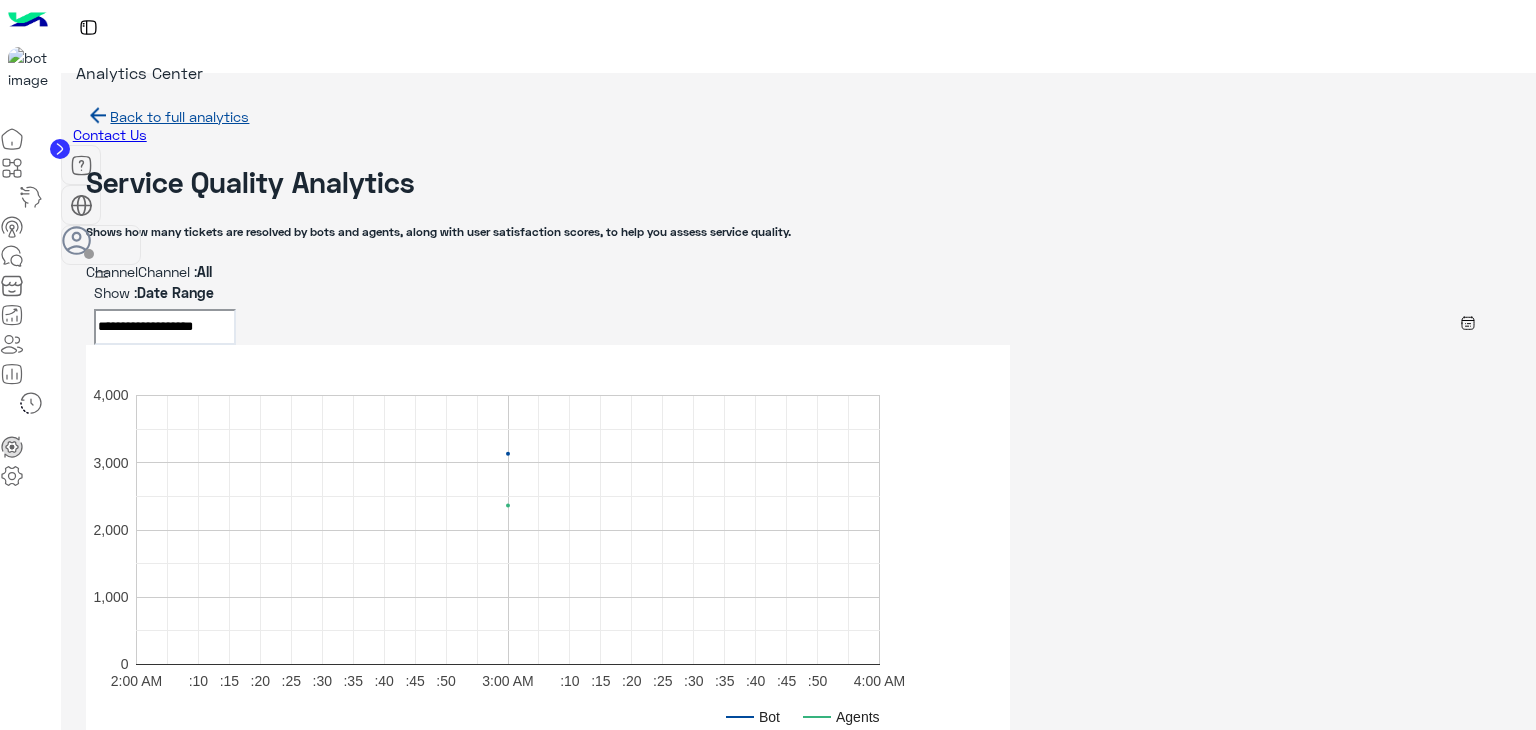 scroll, scrollTop: 0, scrollLeft: 0, axis: both 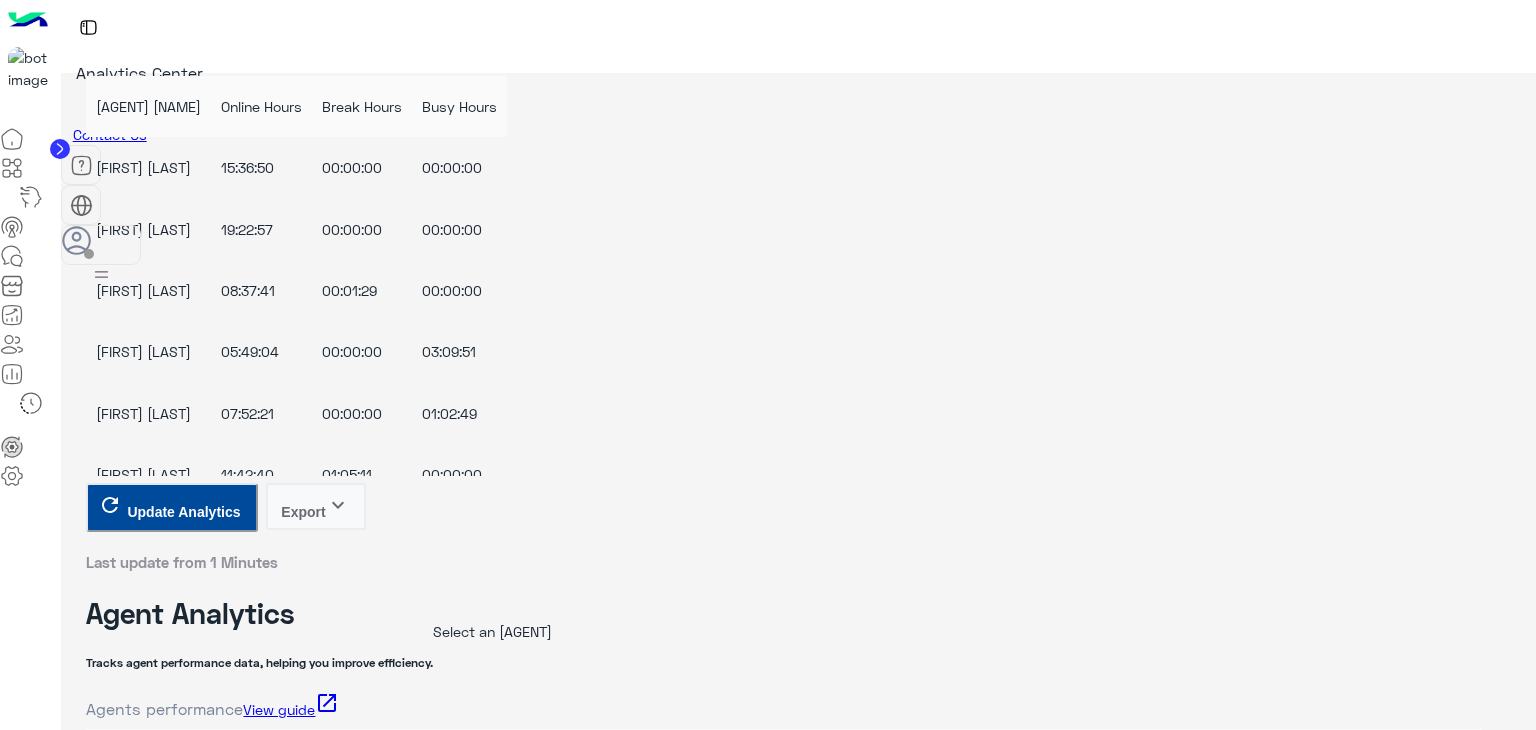 click on "Analytics Center" at bounding box center (798, 58) 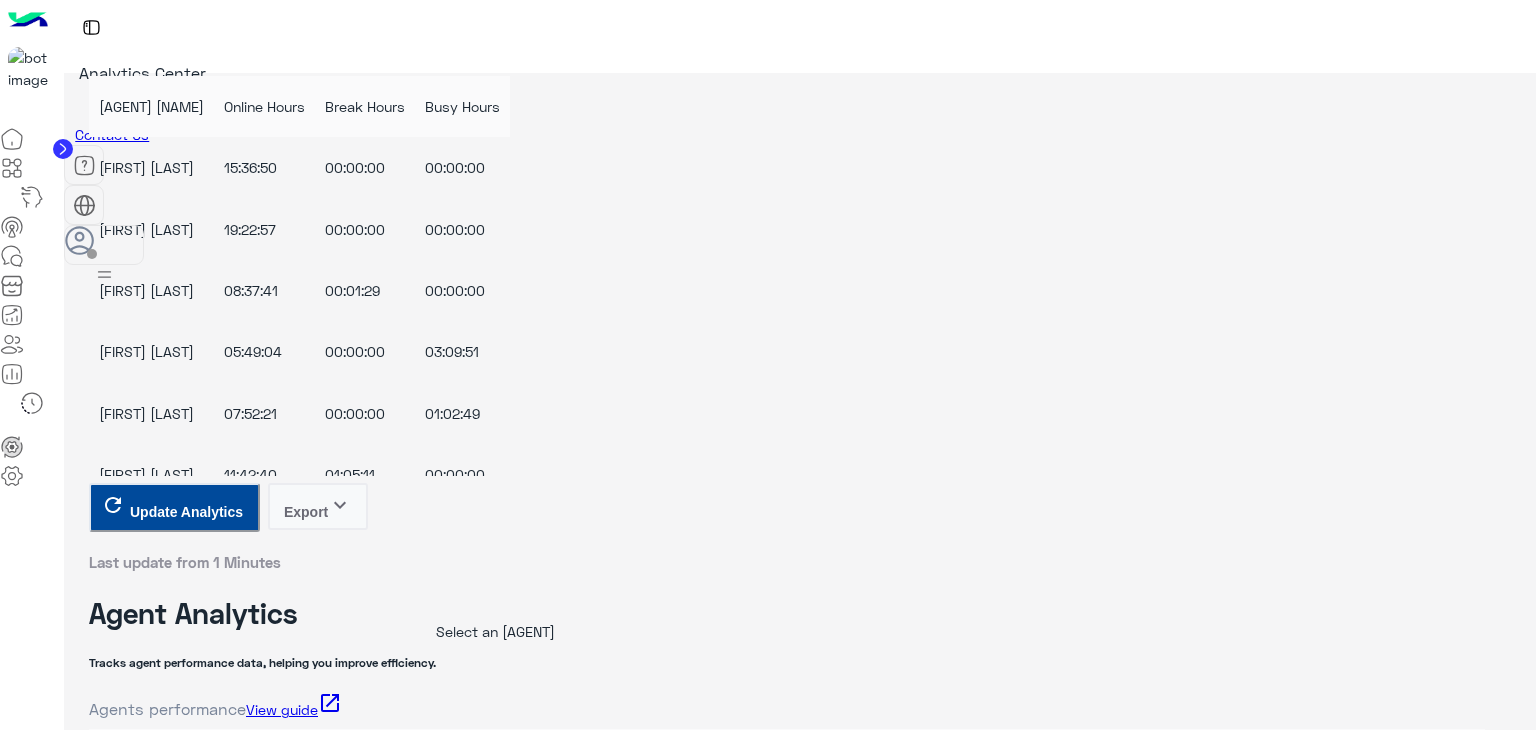 click on "Reload" at bounding box center [67, 1117] 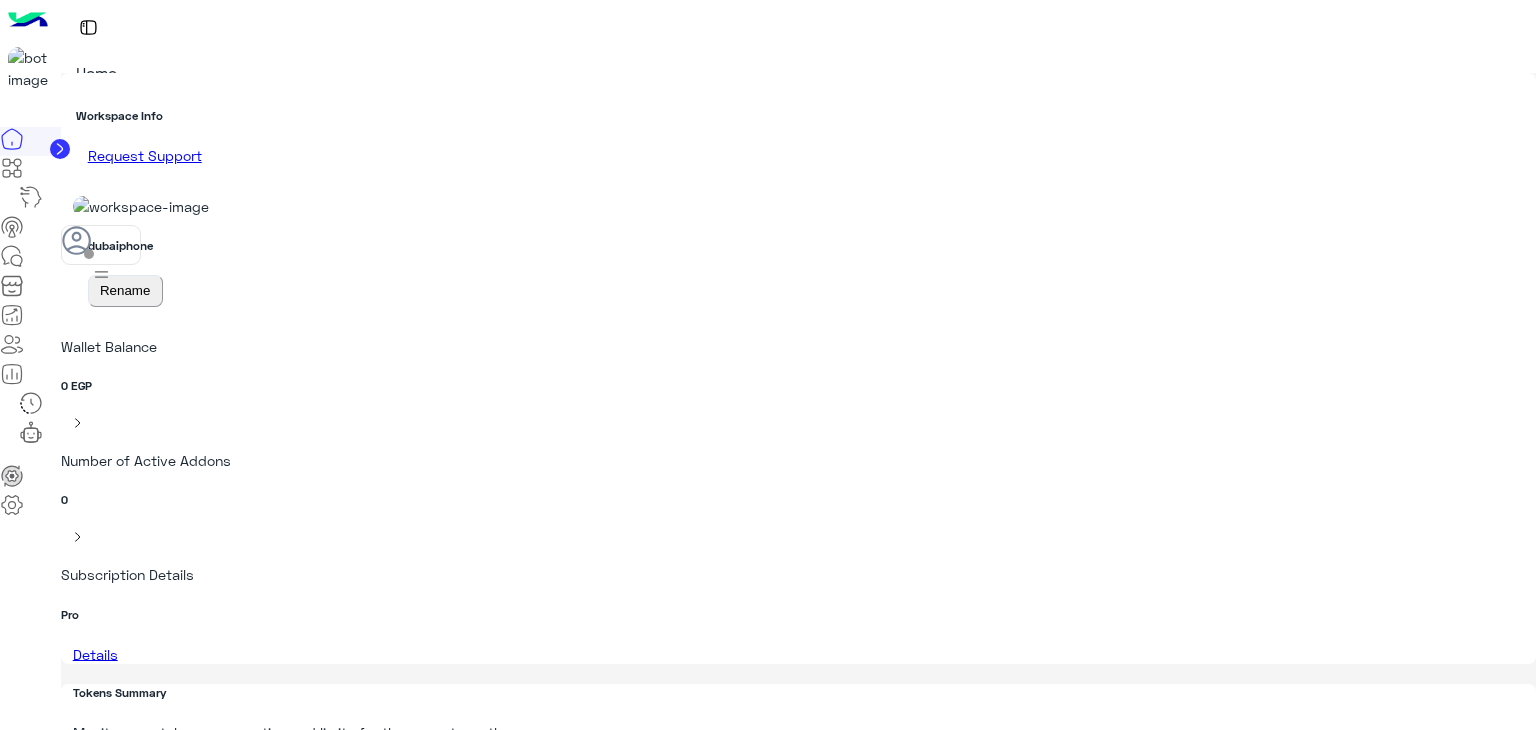 scroll, scrollTop: 0, scrollLeft: 0, axis: both 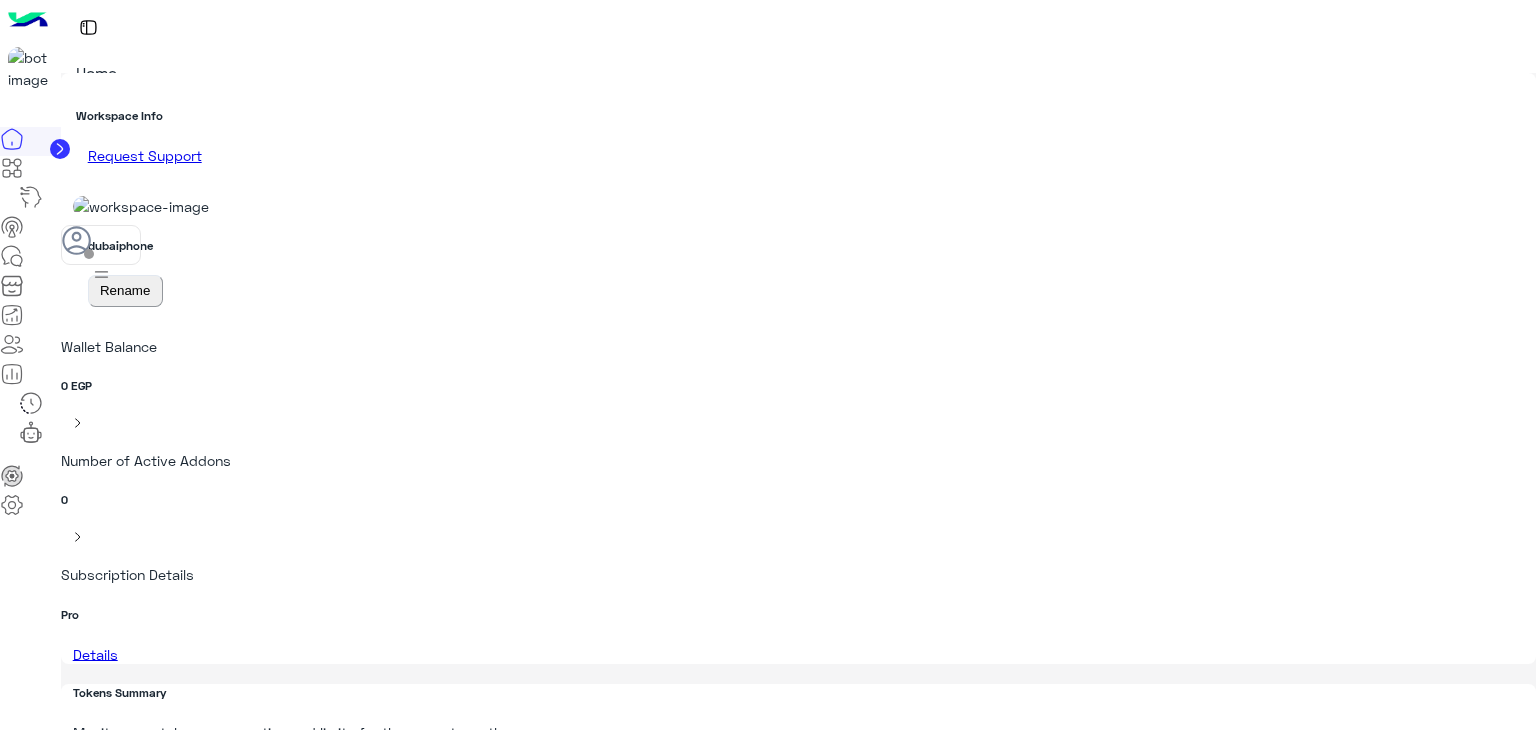 click at bounding box center (12, 256) 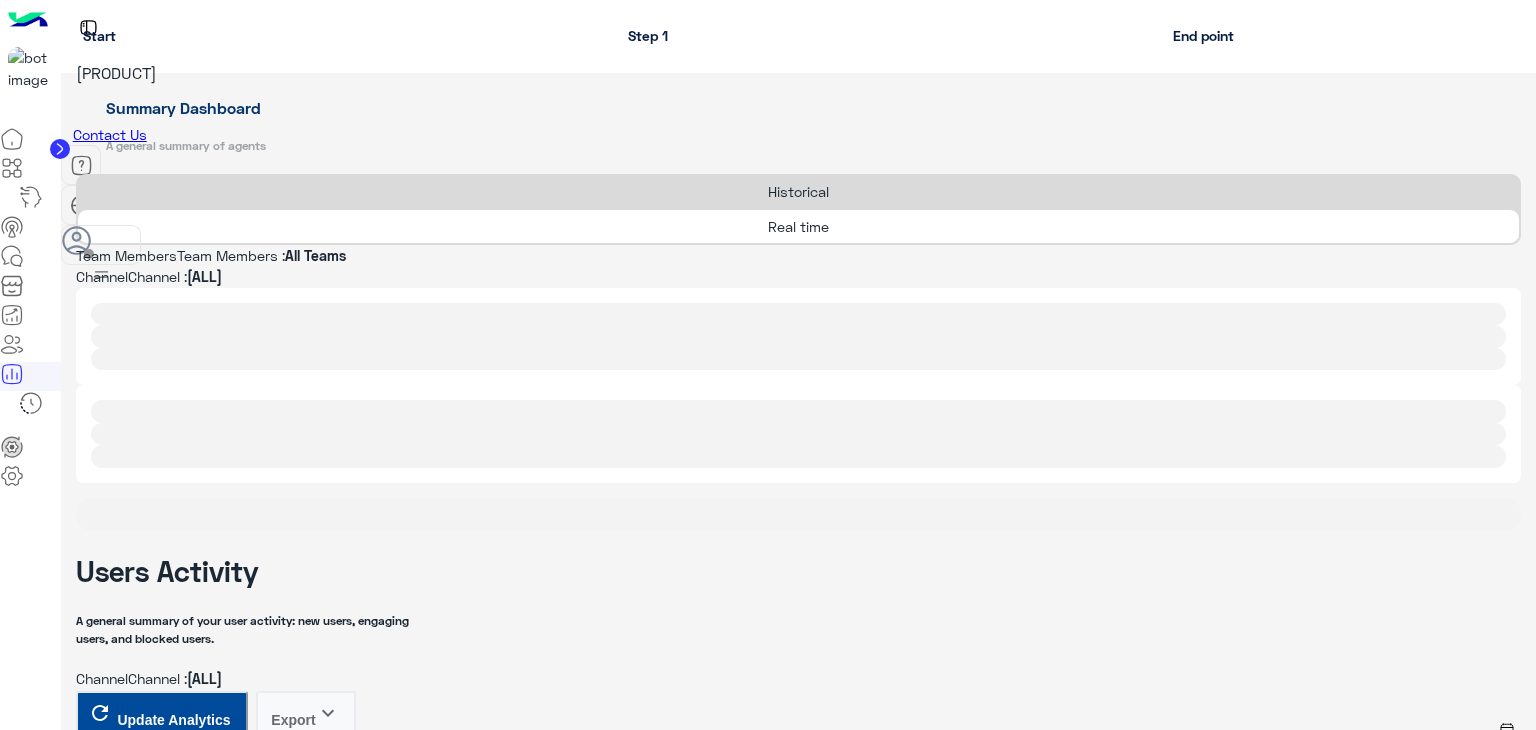 scroll, scrollTop: 0, scrollLeft: 0, axis: both 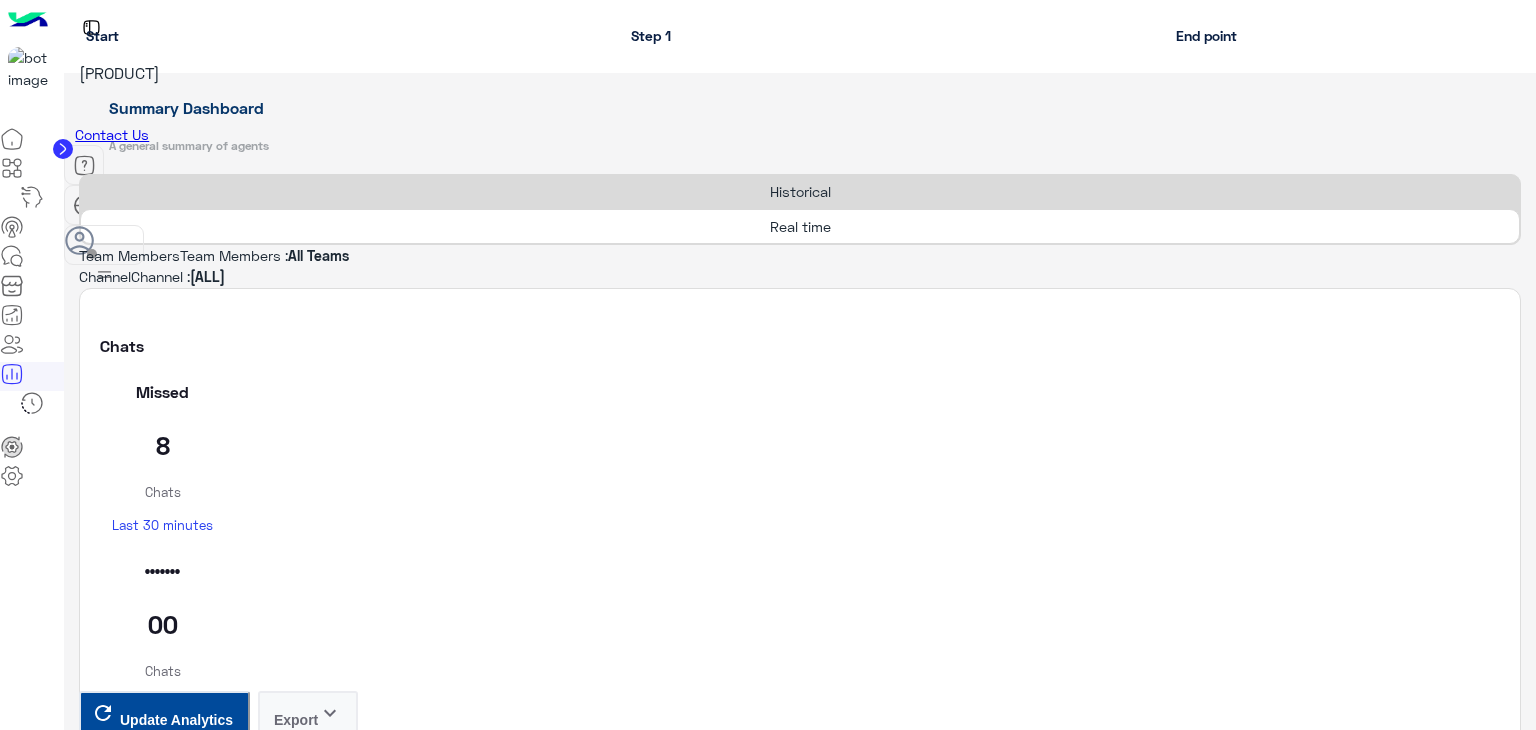 click on "Reload" at bounding box center [67, 1117] 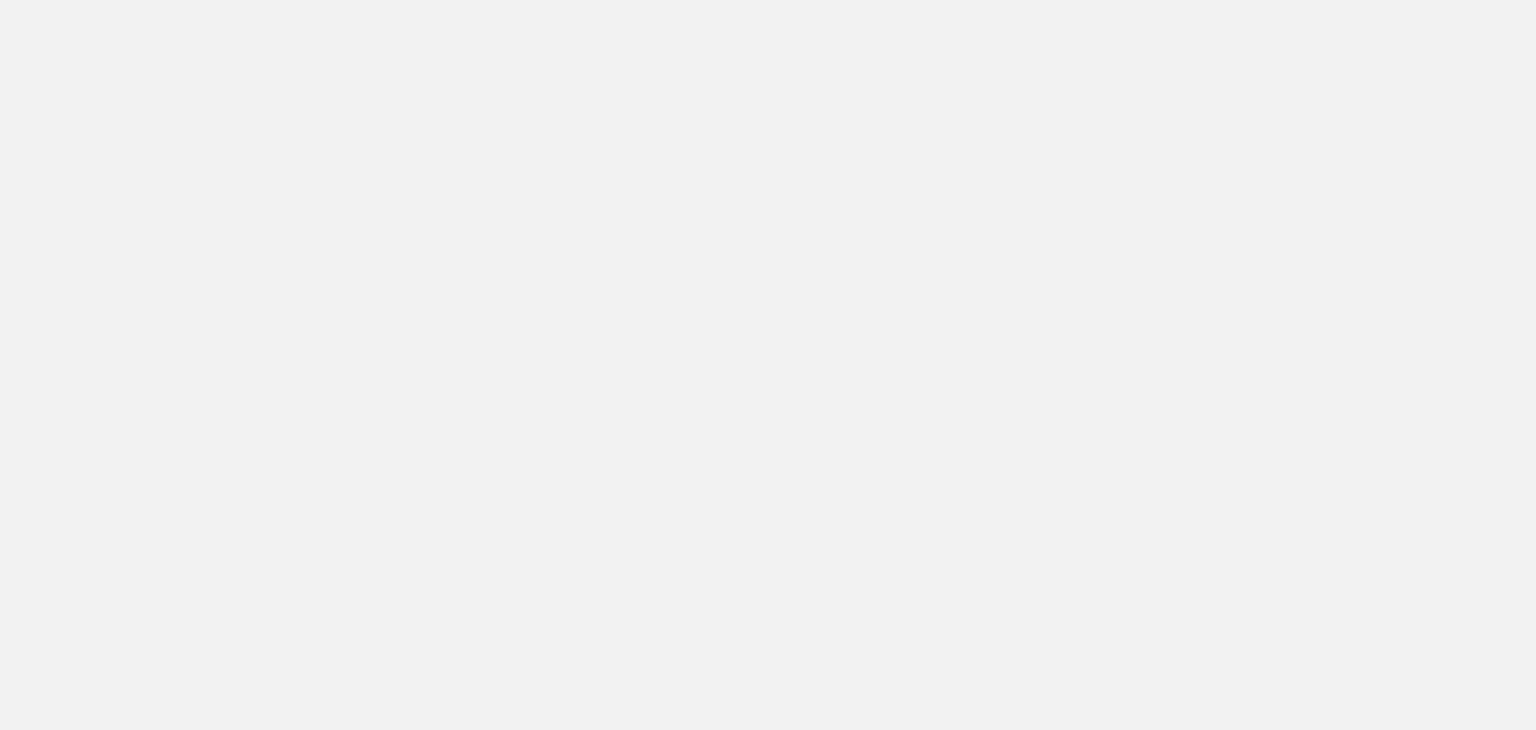 scroll, scrollTop: 0, scrollLeft: 0, axis: both 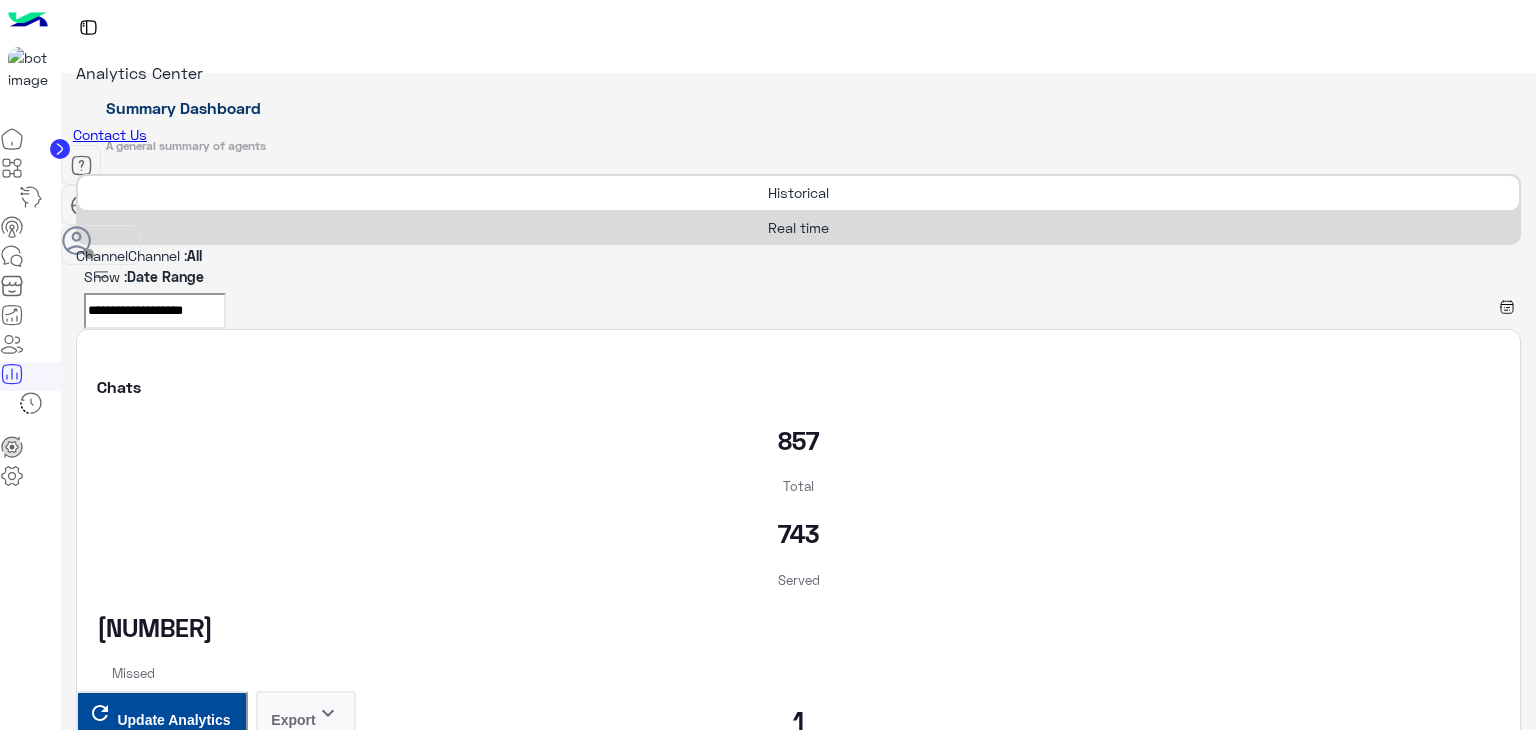 click on "Real time" at bounding box center [798, 227] 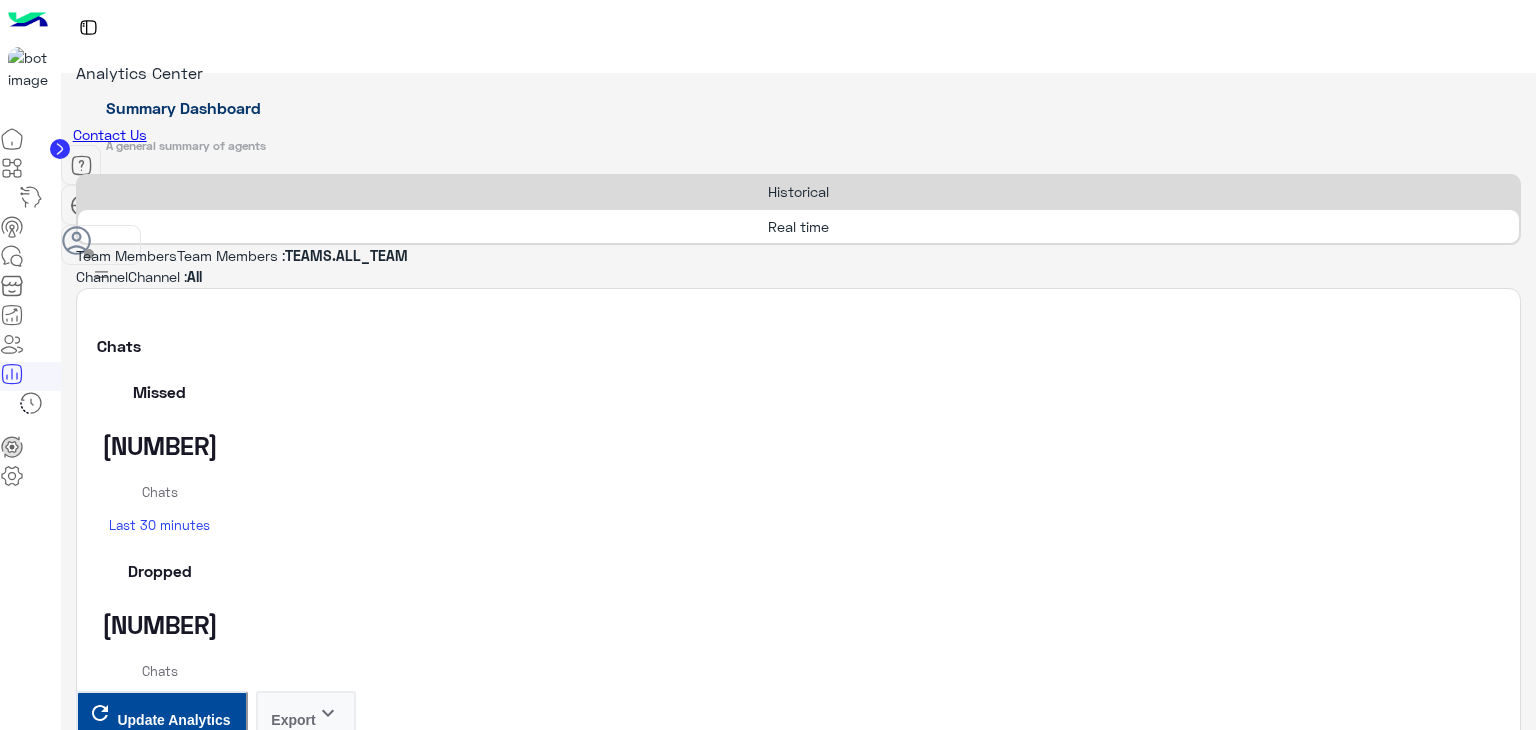 click on "Update Analytics" at bounding box center (173, 3946) 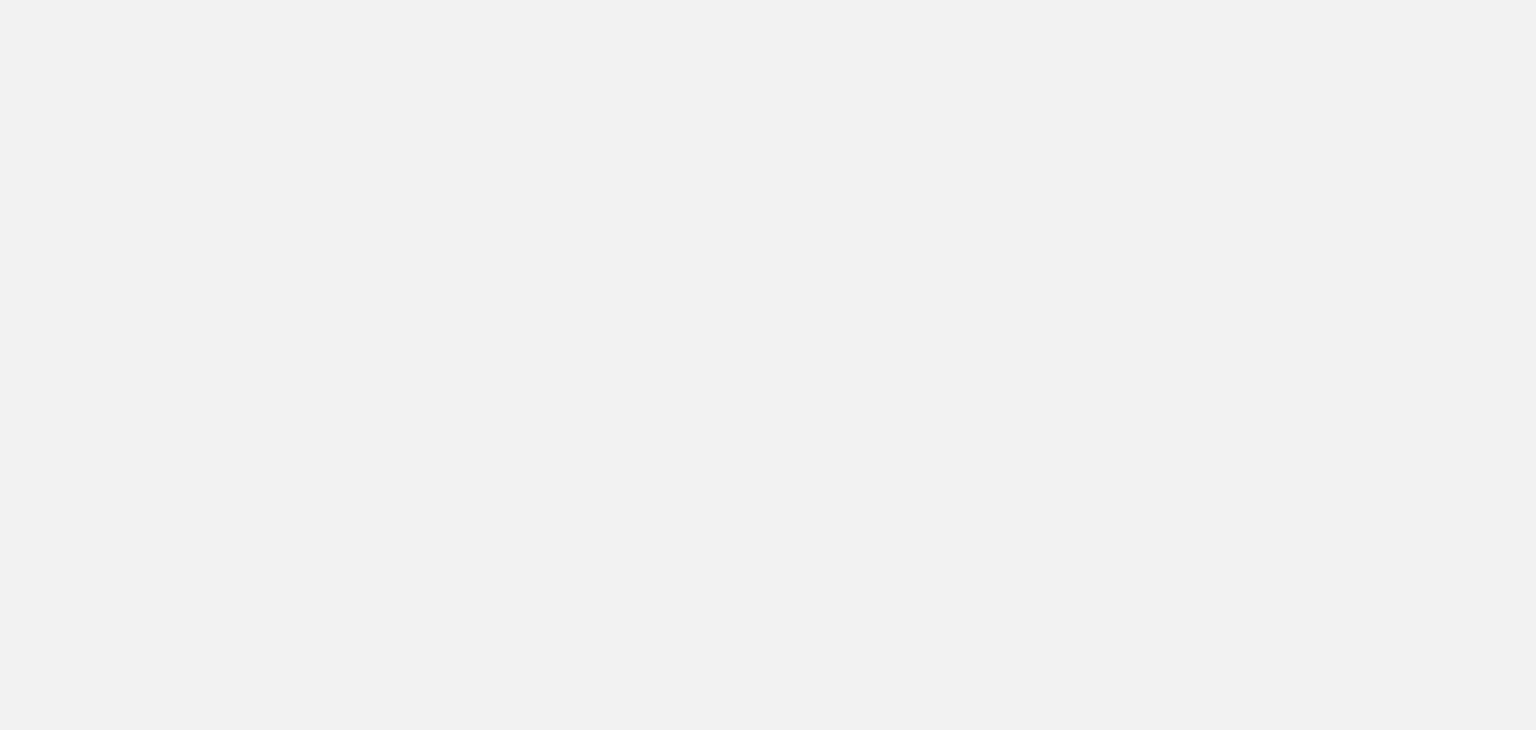 scroll, scrollTop: 0, scrollLeft: 0, axis: both 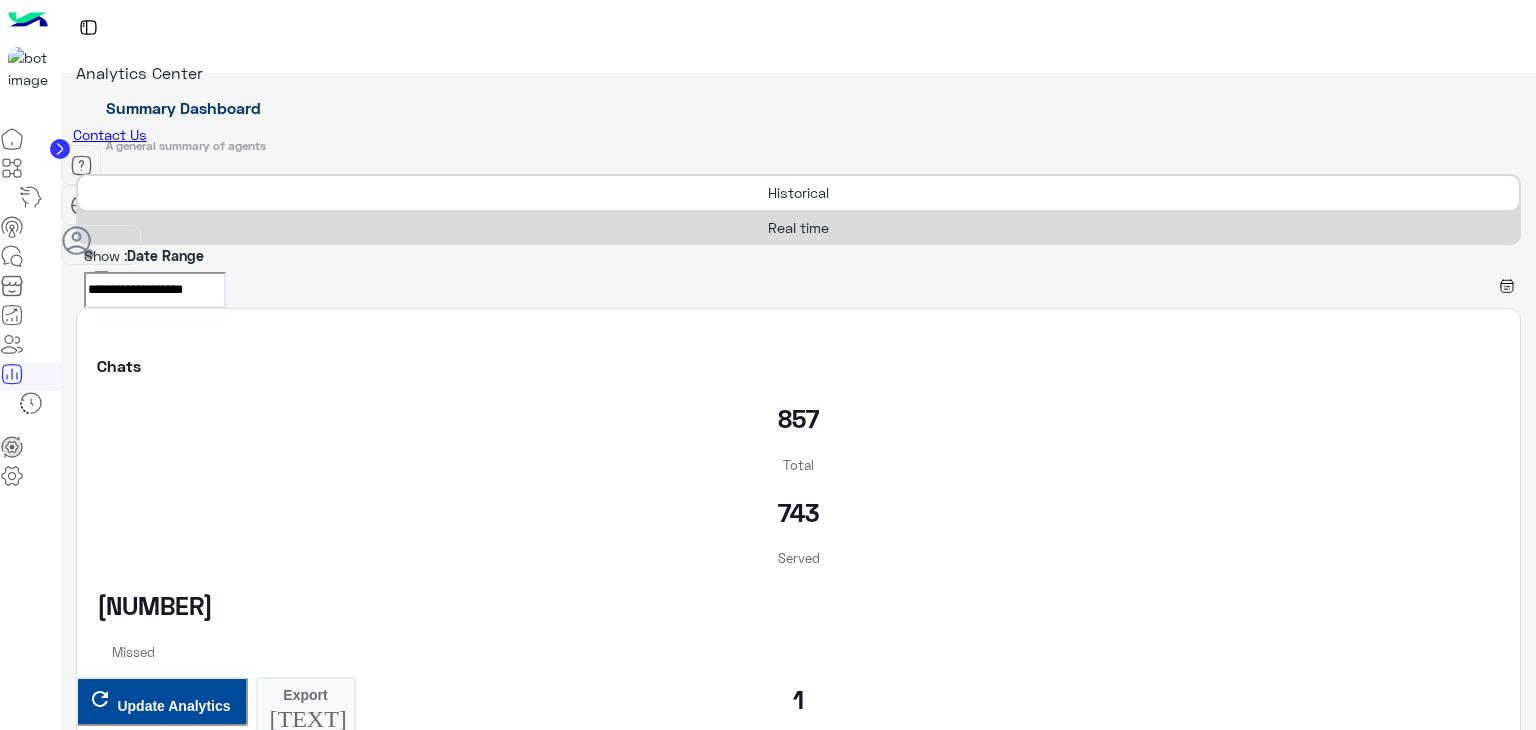 click on "Real time" at bounding box center (798, 227) 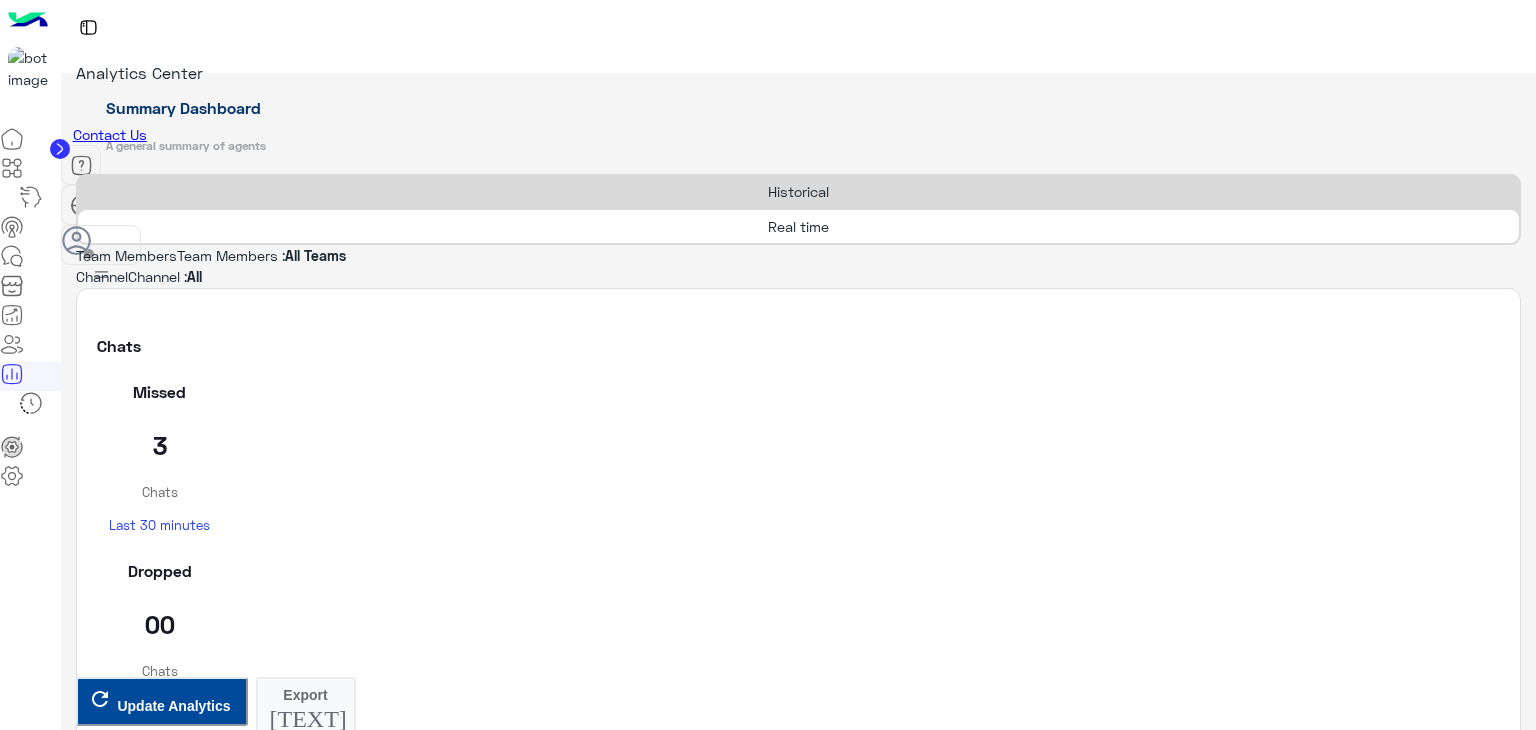 click on "Update Analytics" at bounding box center [173, 3946] 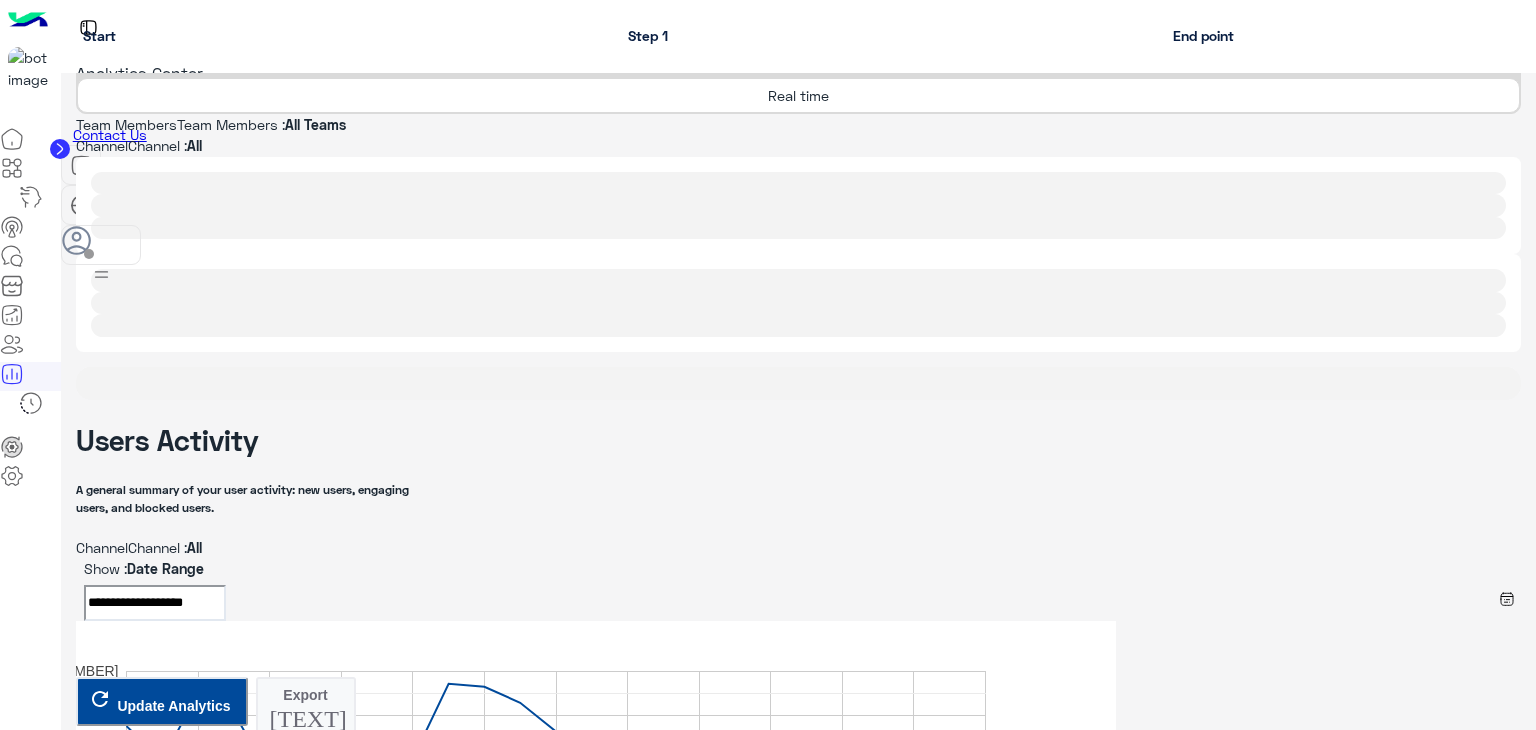 scroll, scrollTop: 200, scrollLeft: 0, axis: vertical 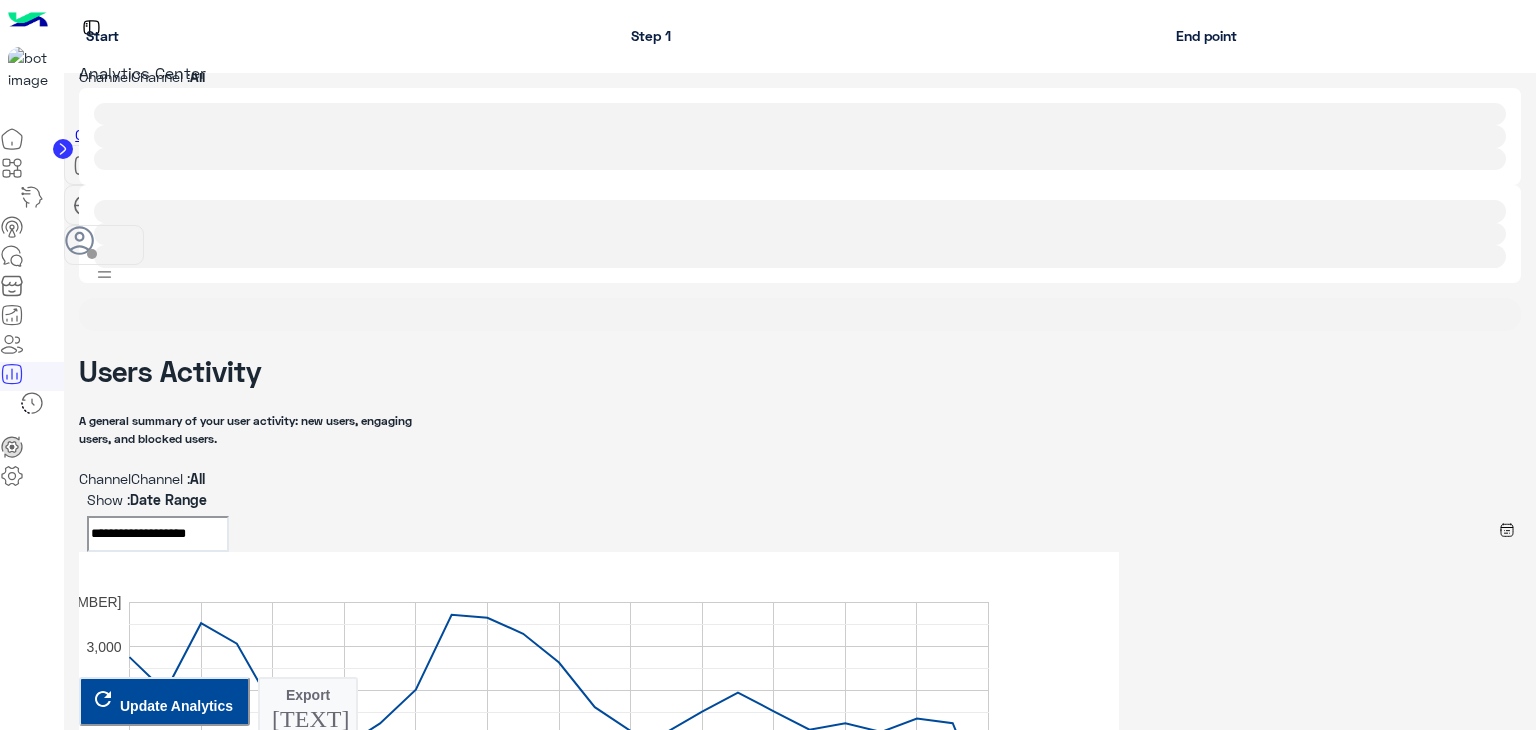 click on "Reload" at bounding box center (67, 1117) 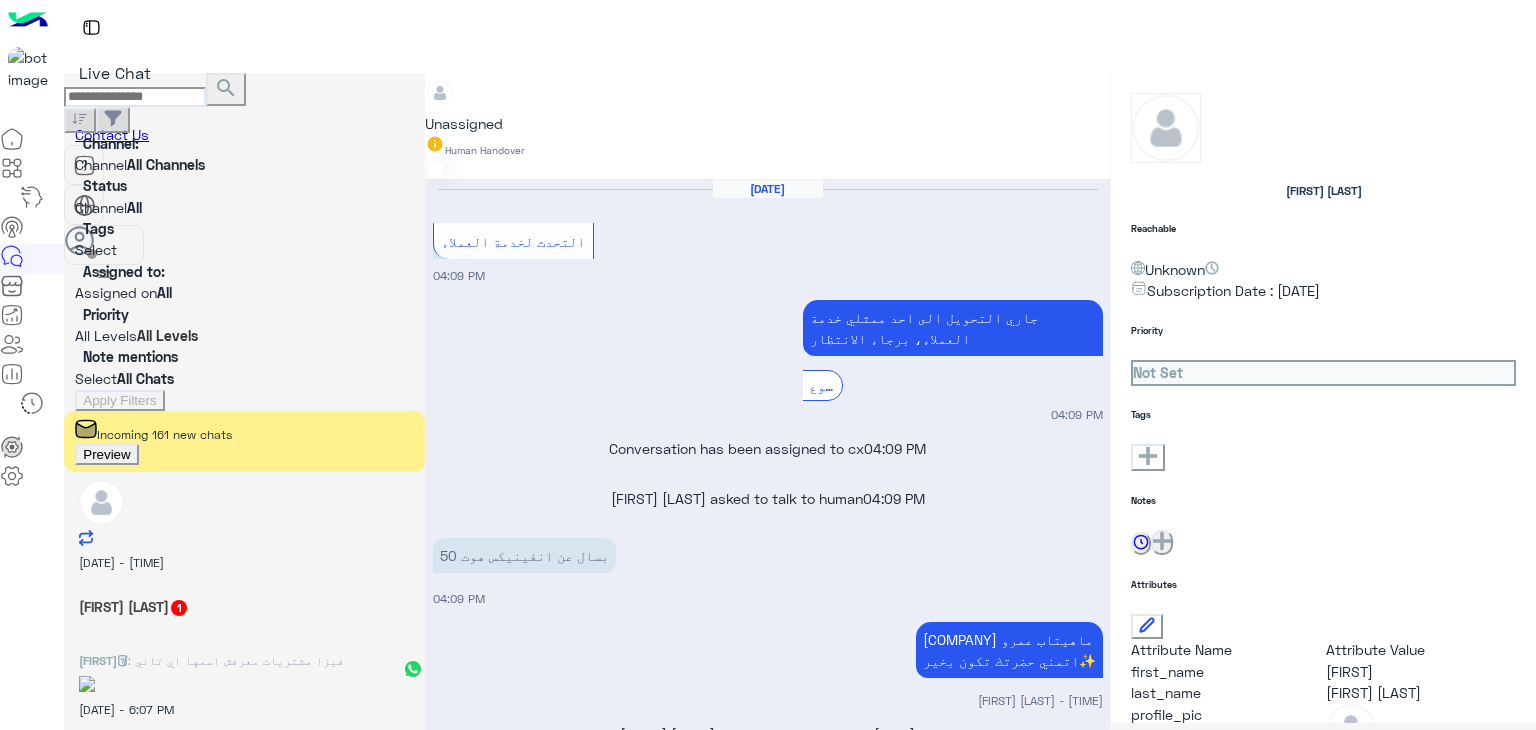 scroll, scrollTop: 0, scrollLeft: 0, axis: both 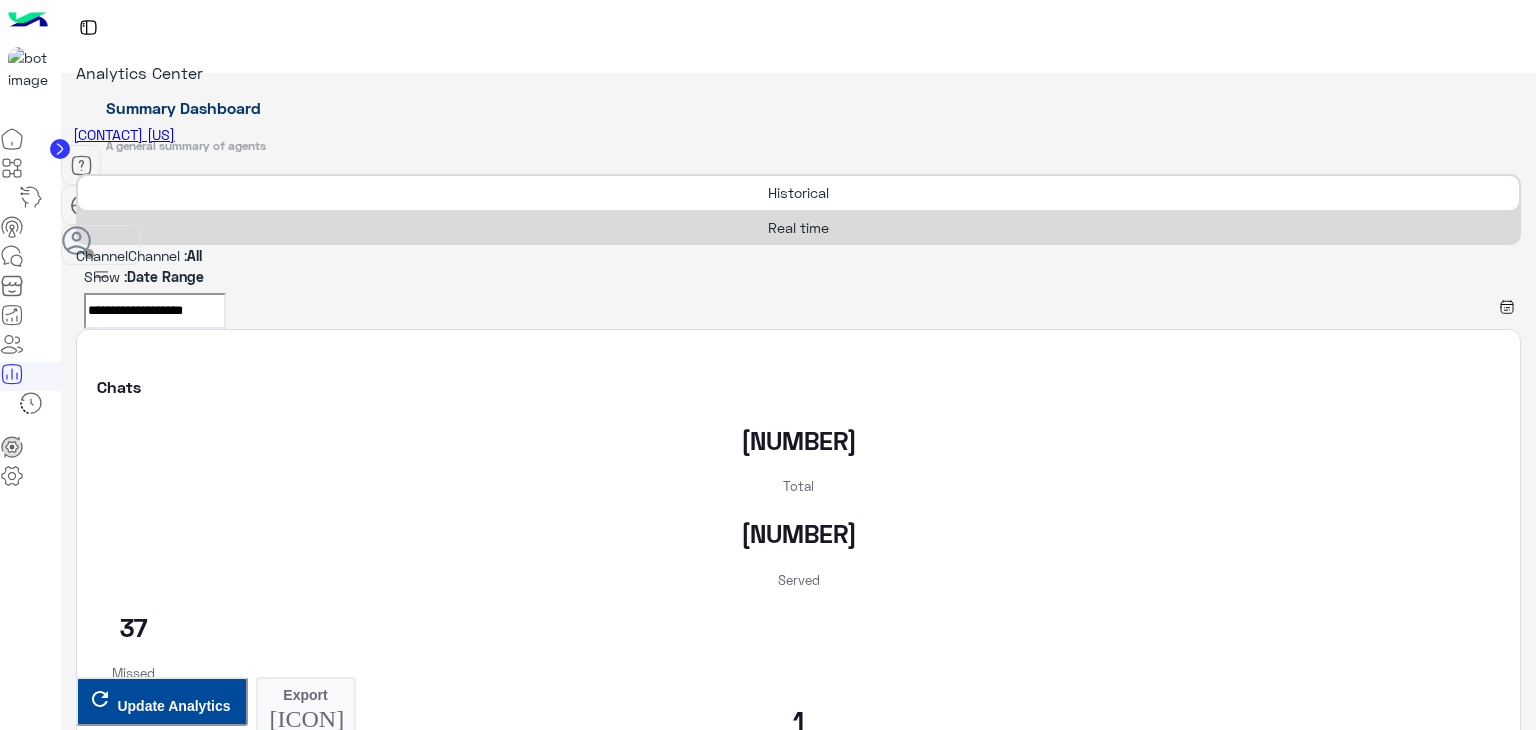 click on "Real time" at bounding box center (798, 227) 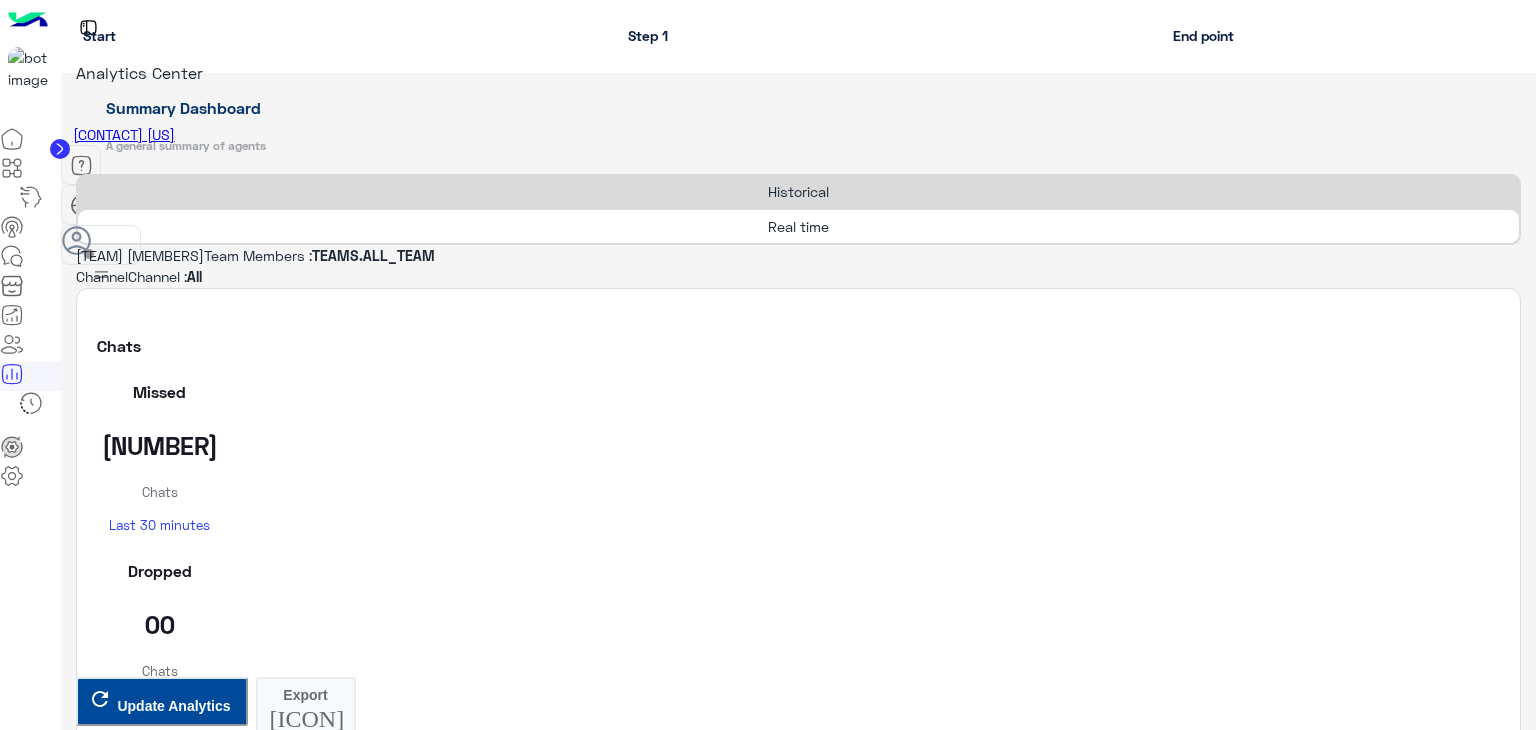 click on "Update Analytics" at bounding box center (173, 3968) 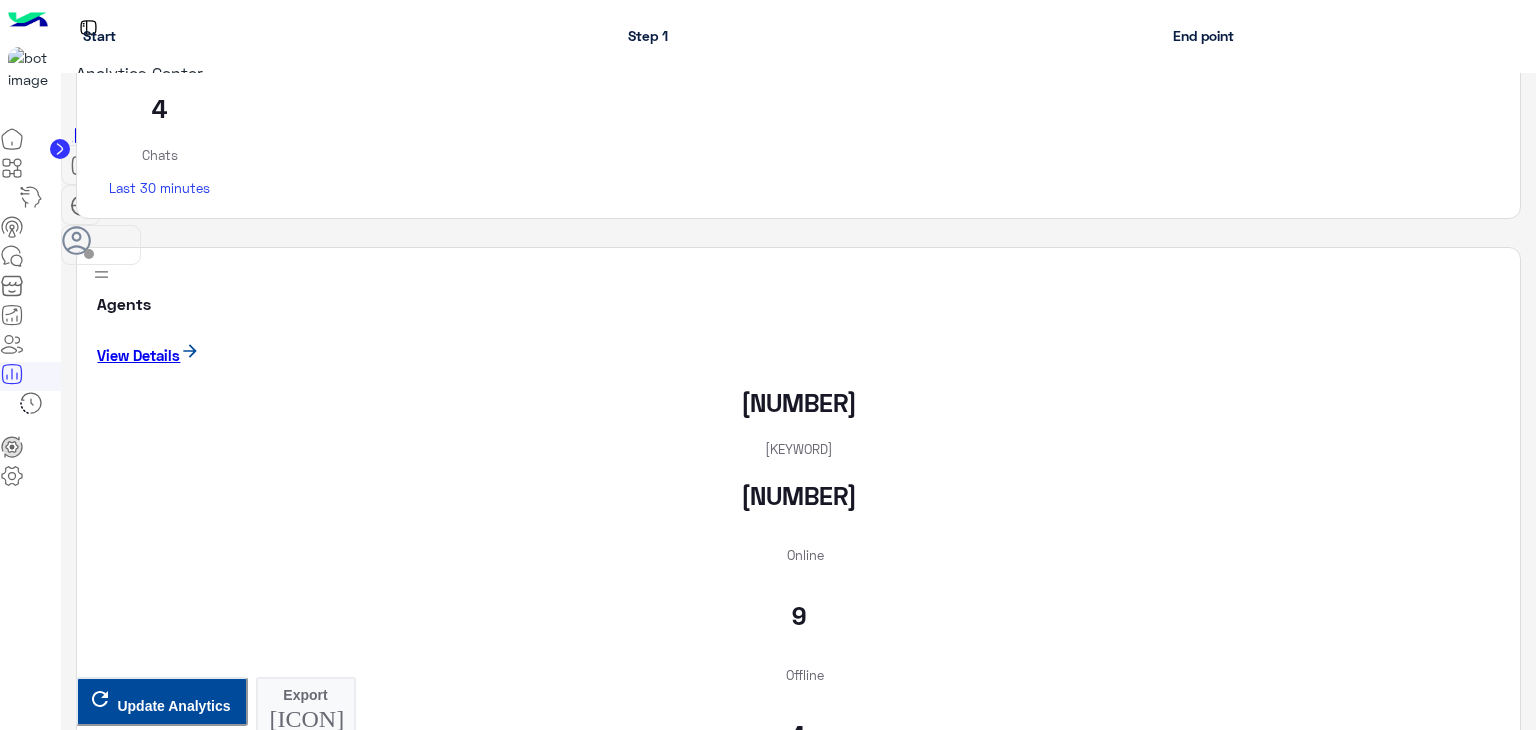scroll, scrollTop: 1300, scrollLeft: 0, axis: vertical 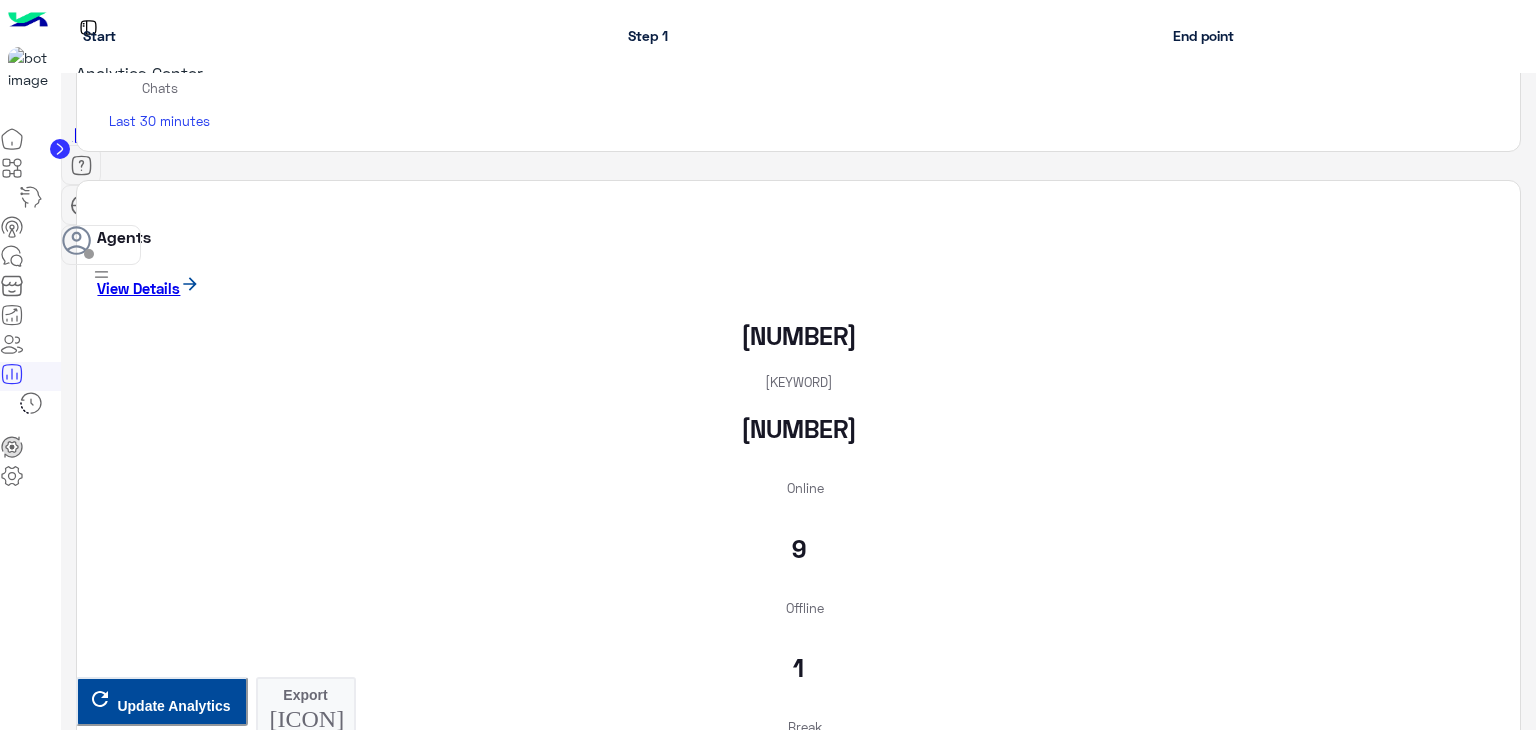 click on "Update Analytics" at bounding box center (173, 5649) 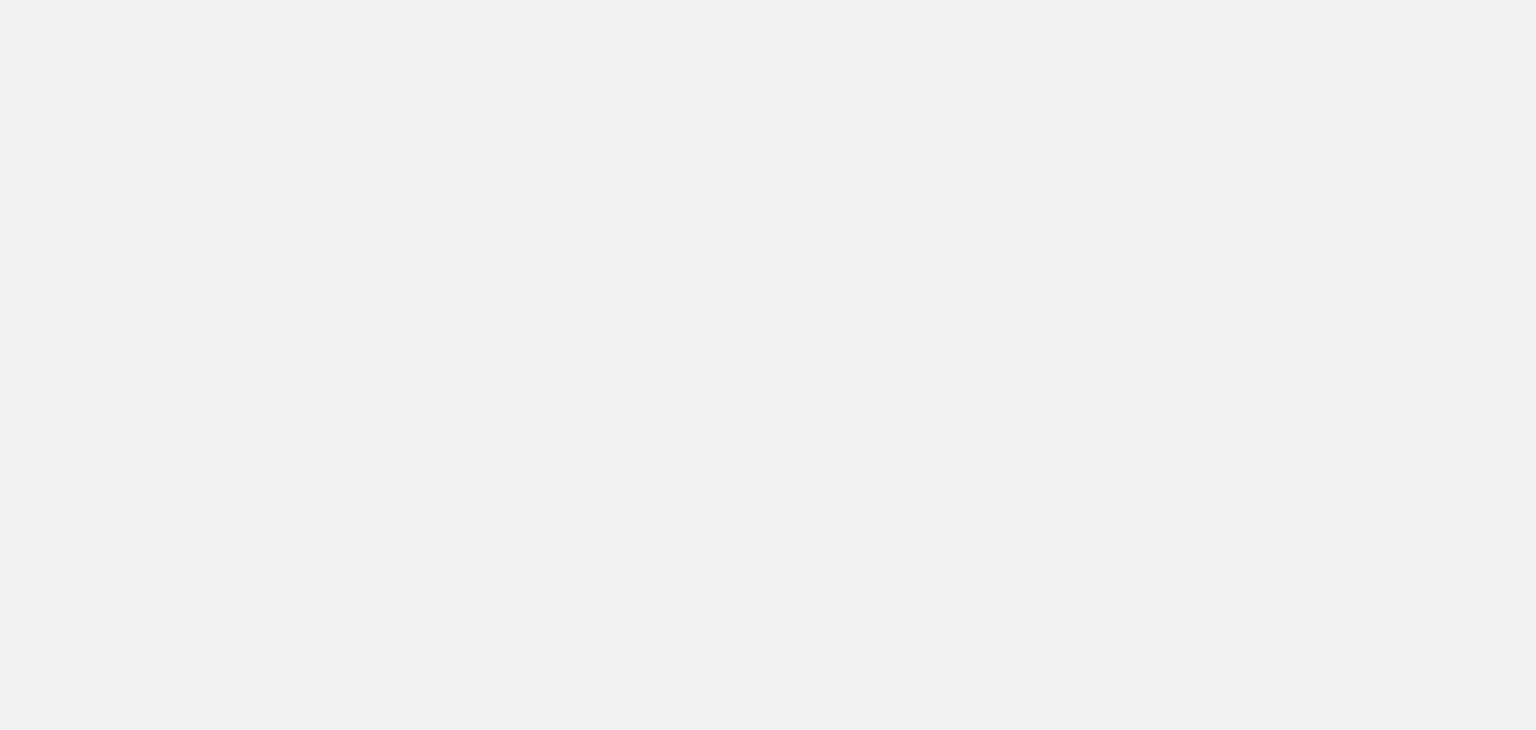 scroll, scrollTop: 0, scrollLeft: 0, axis: both 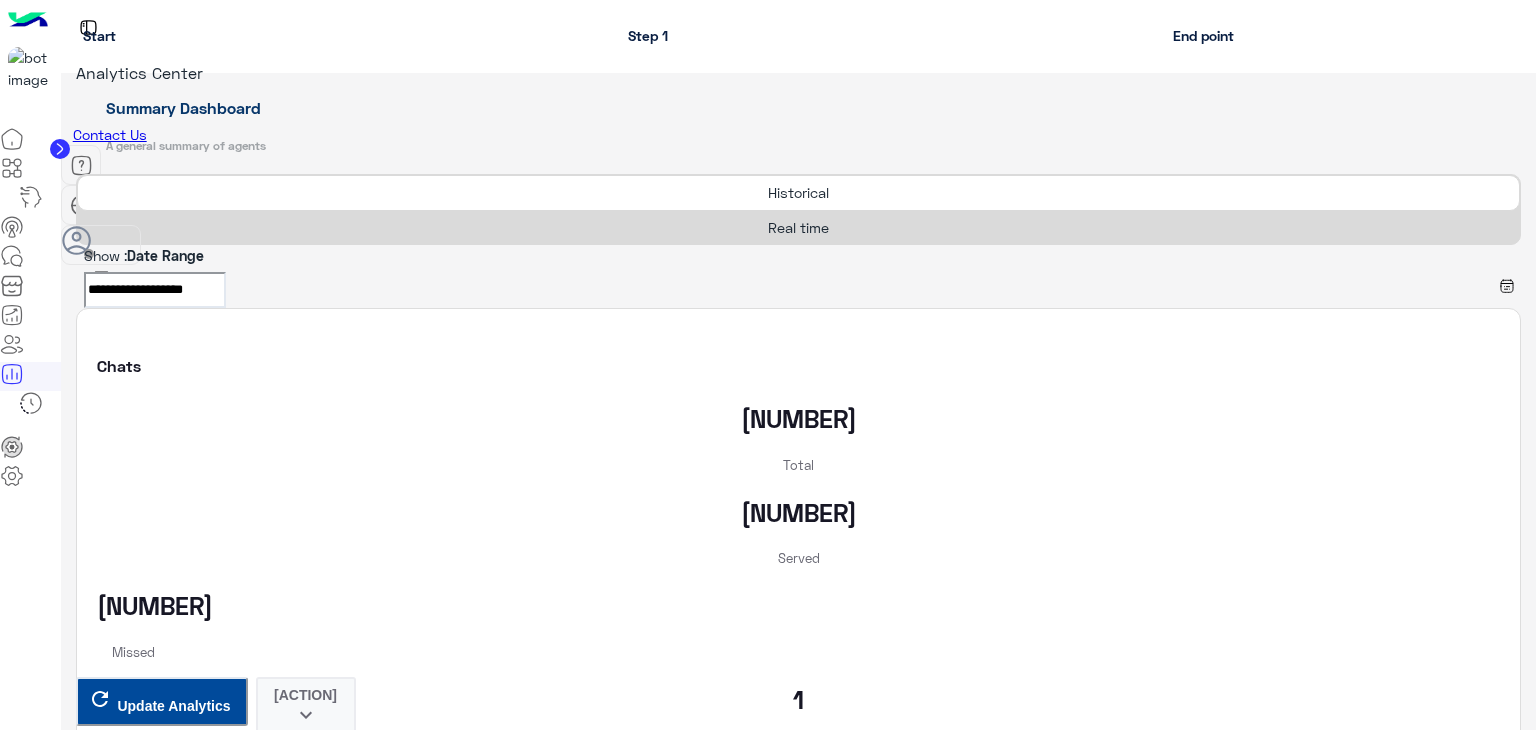 click on "Real time" at bounding box center [798, 227] 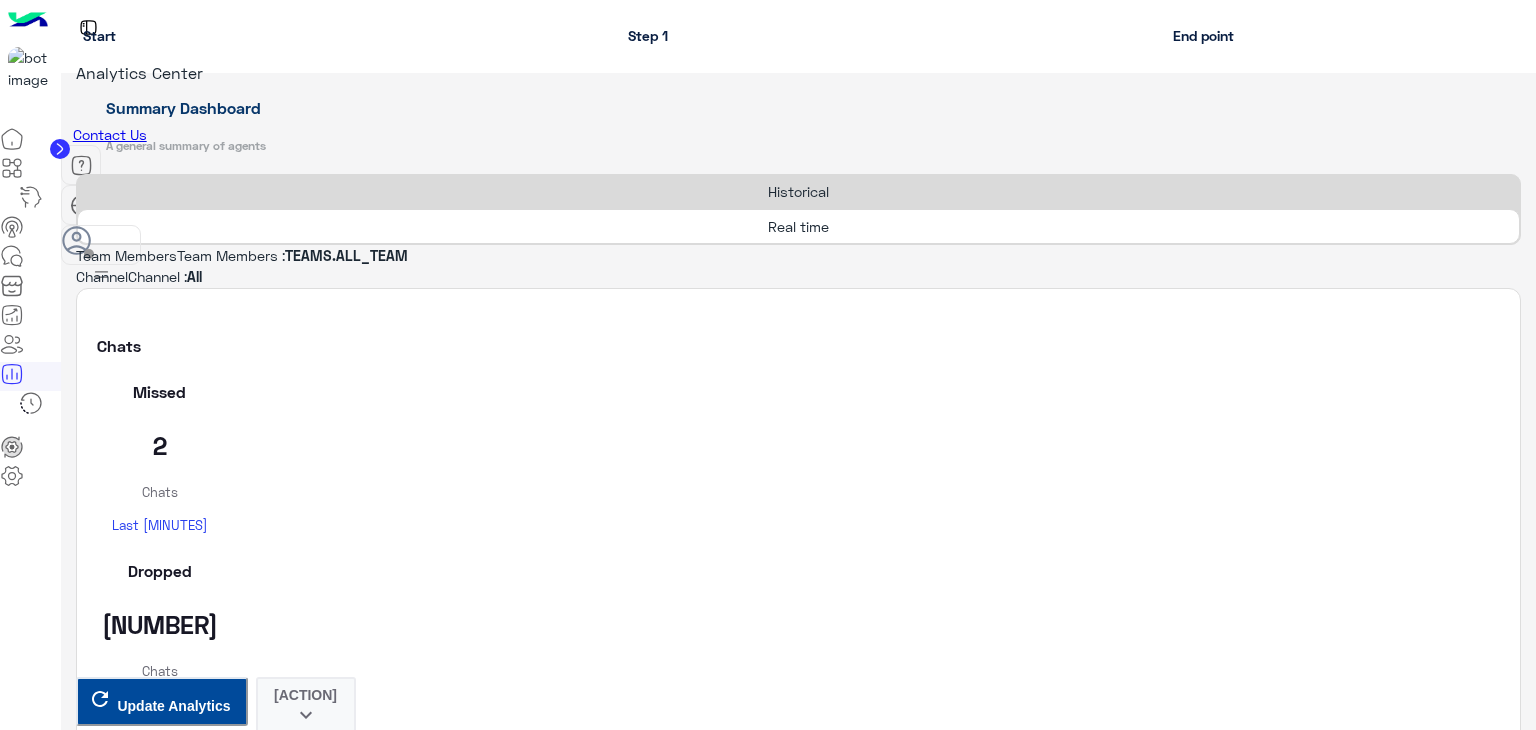 click on "Real time" at bounding box center [798, 226] 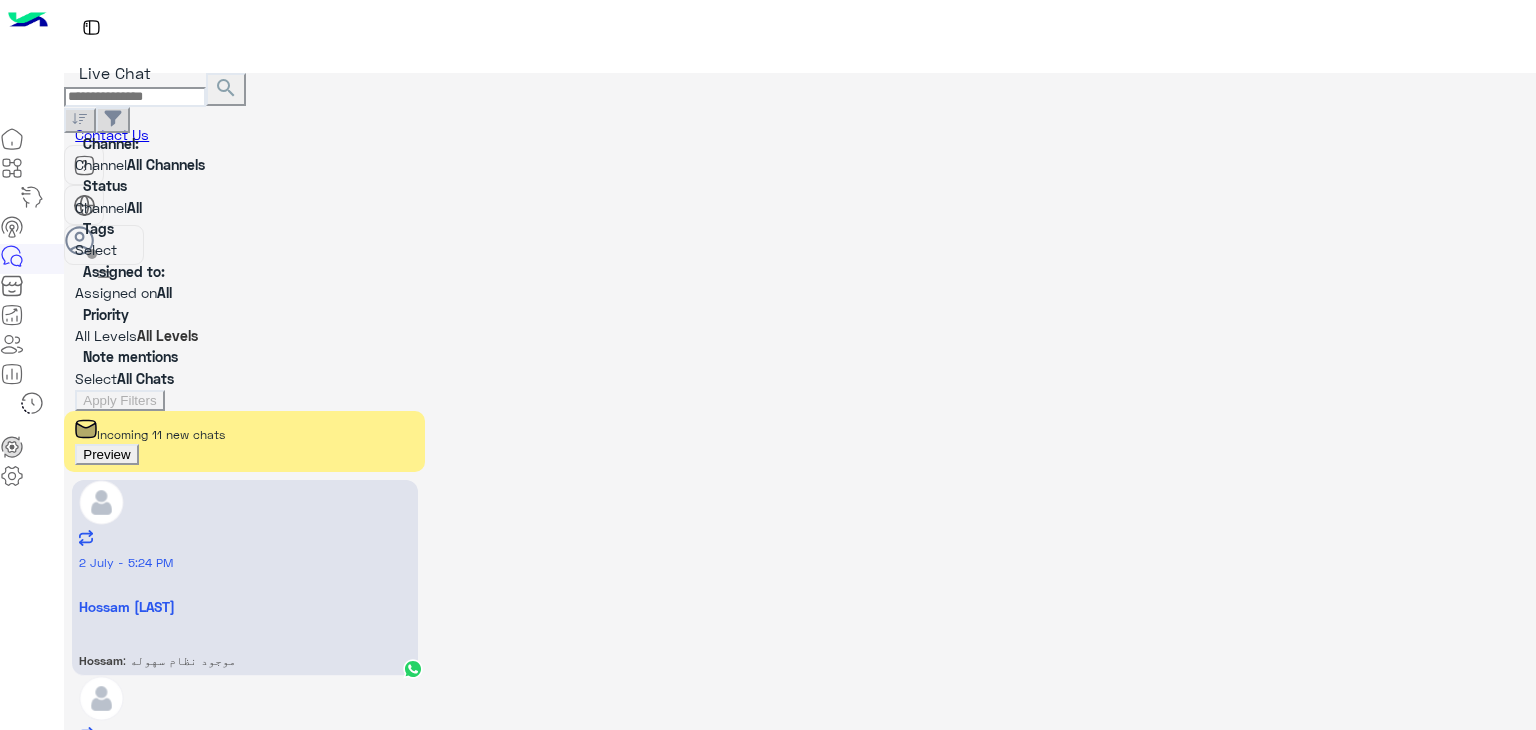 scroll, scrollTop: 0, scrollLeft: 0, axis: both 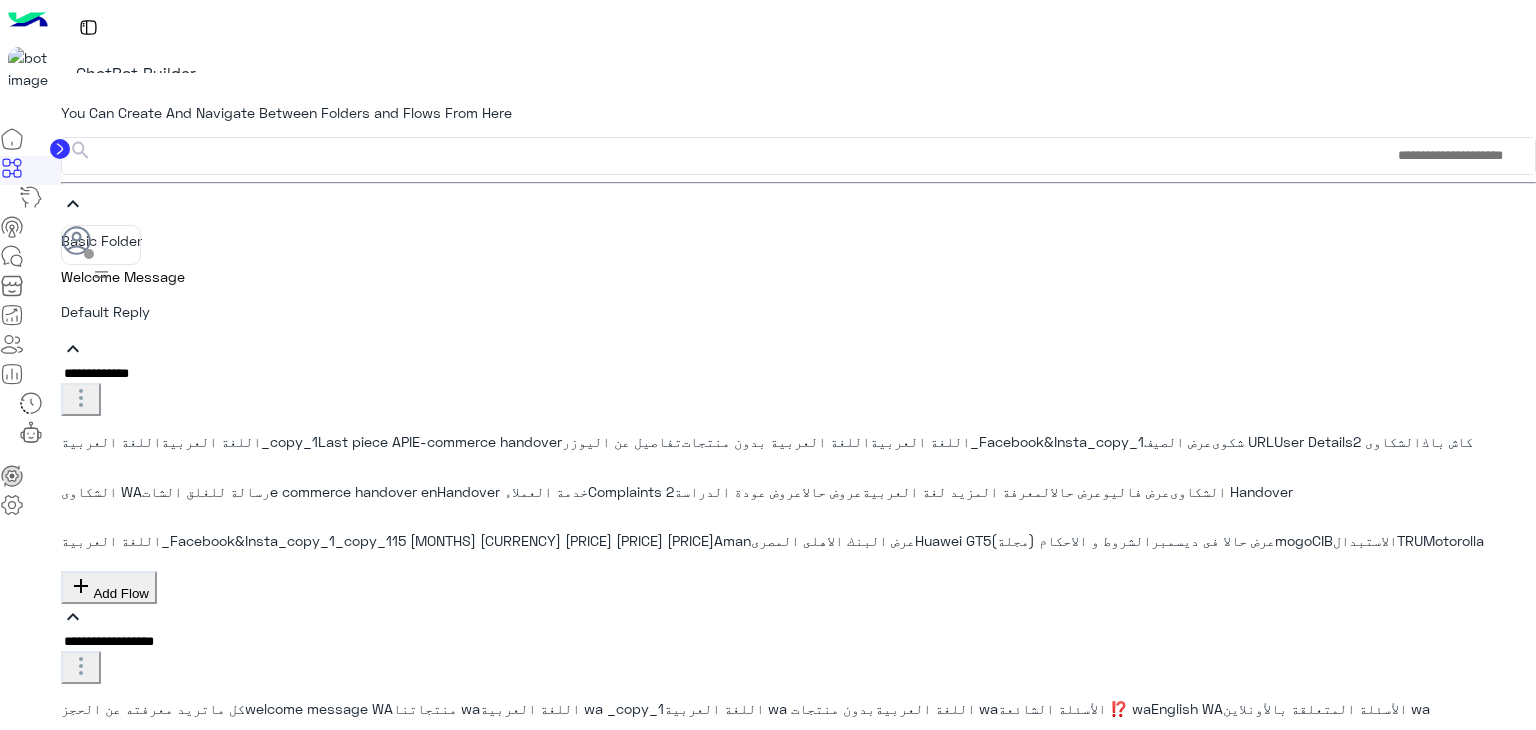 click on "عروض التقسيط من دبي فون" at bounding box center [115, 1342] 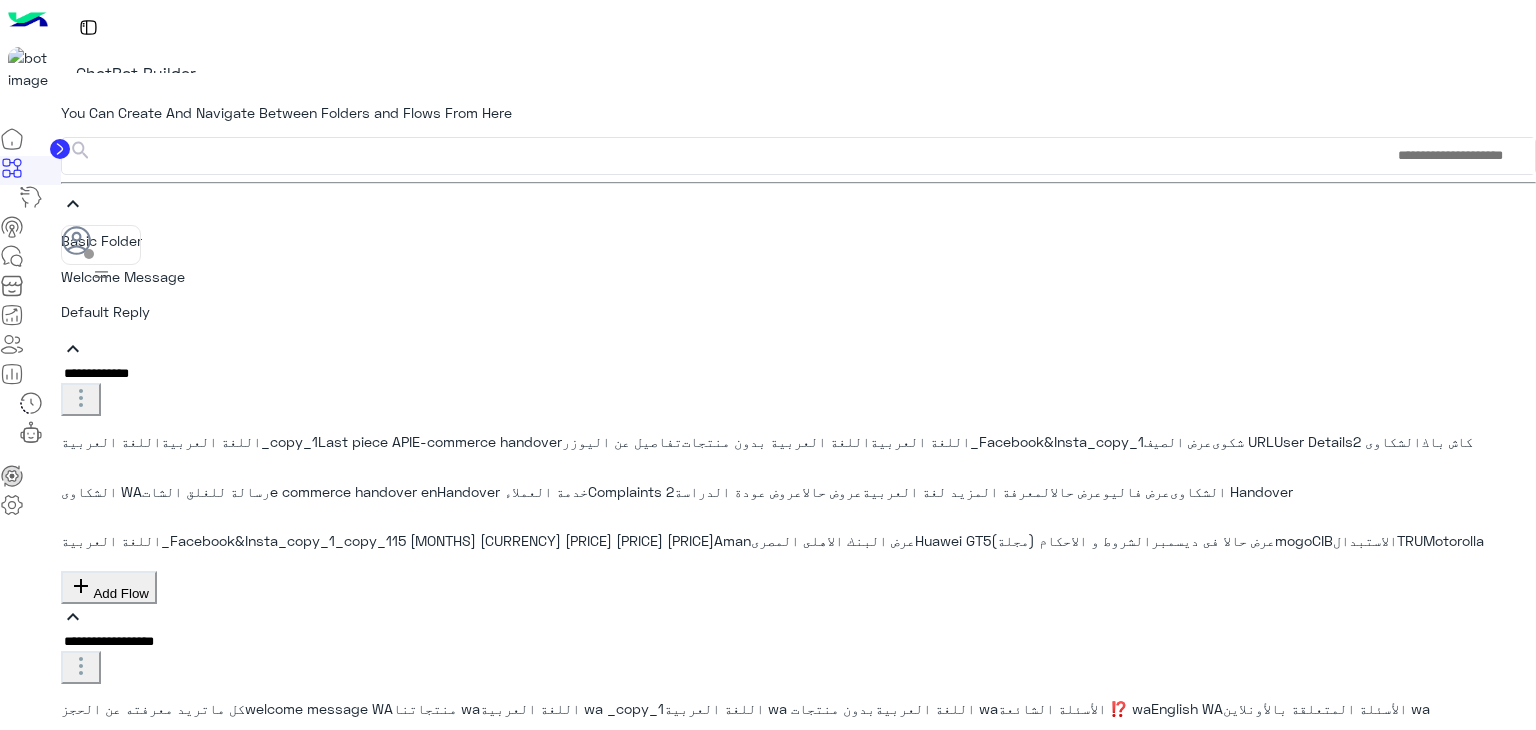scroll, scrollTop: 100, scrollLeft: 0, axis: vertical 